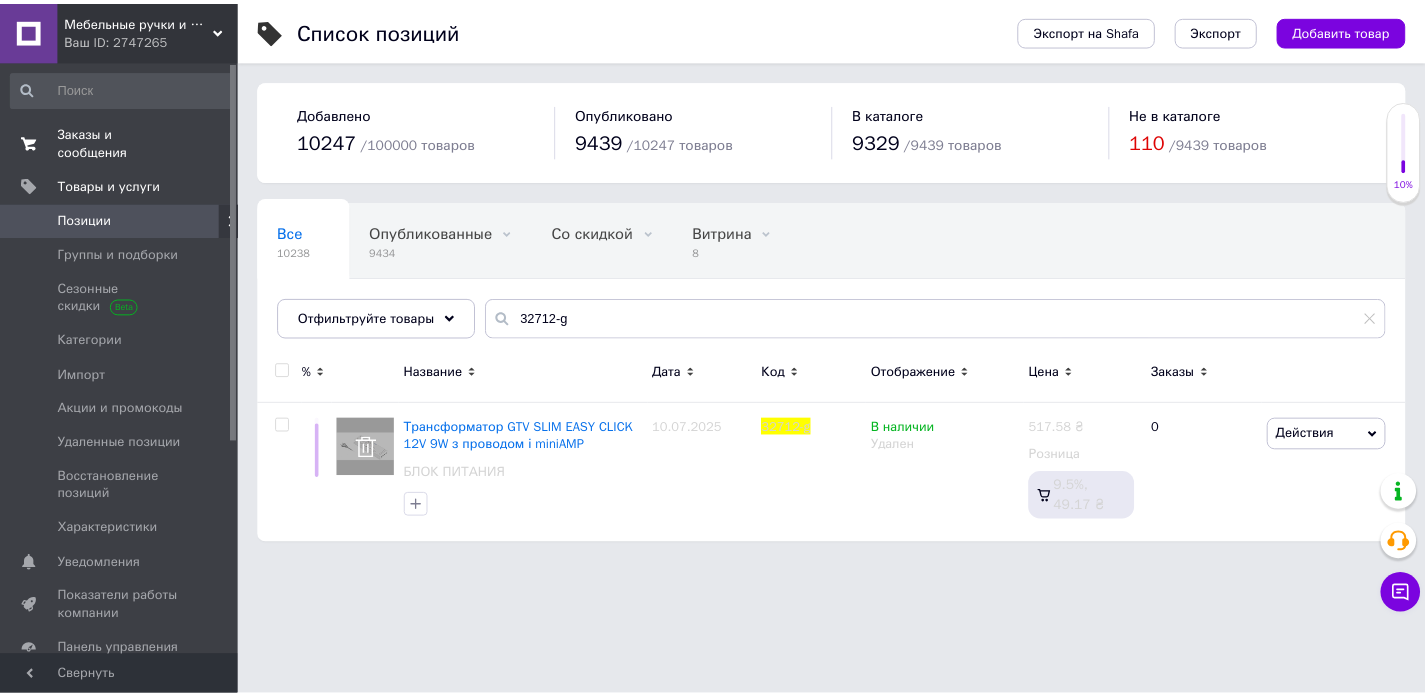 scroll, scrollTop: 0, scrollLeft: 0, axis: both 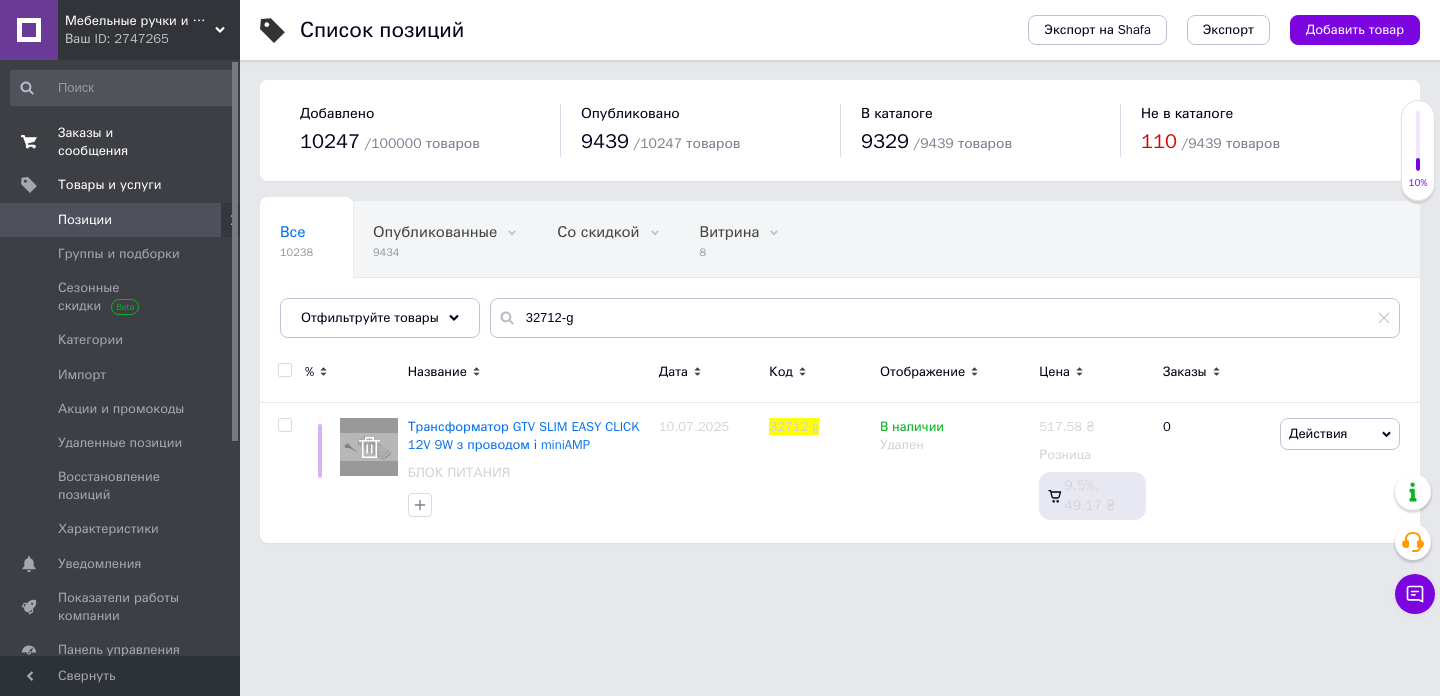 click on "Заказы и сообщения" at bounding box center [121, 142] 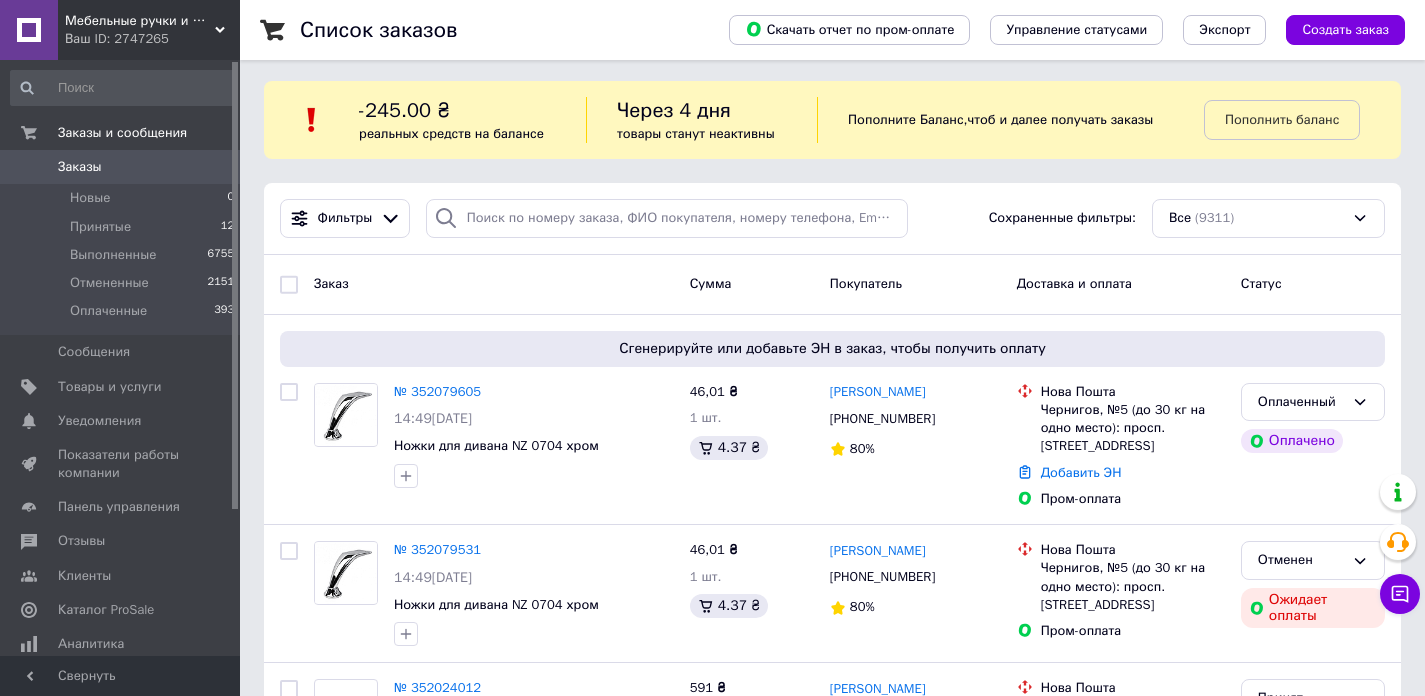 scroll, scrollTop: 9, scrollLeft: 0, axis: vertical 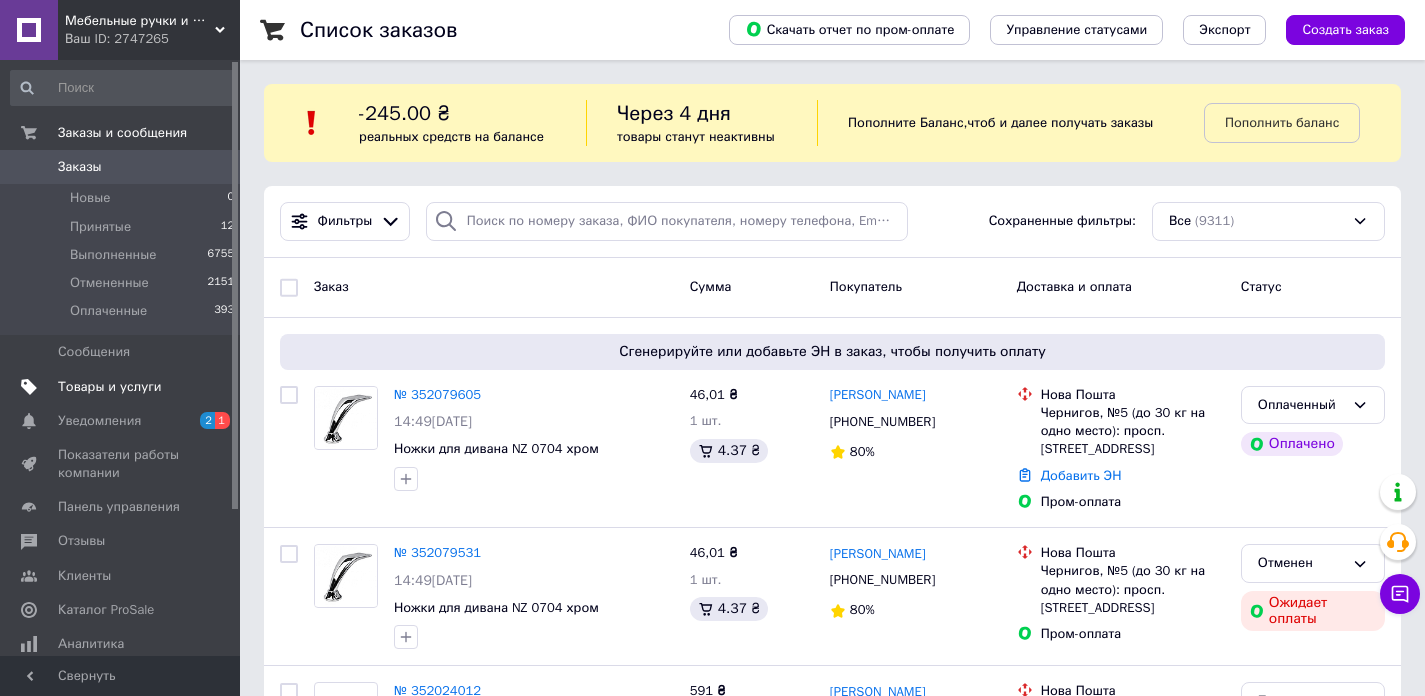 click on "Товары и услуги" at bounding box center [110, 387] 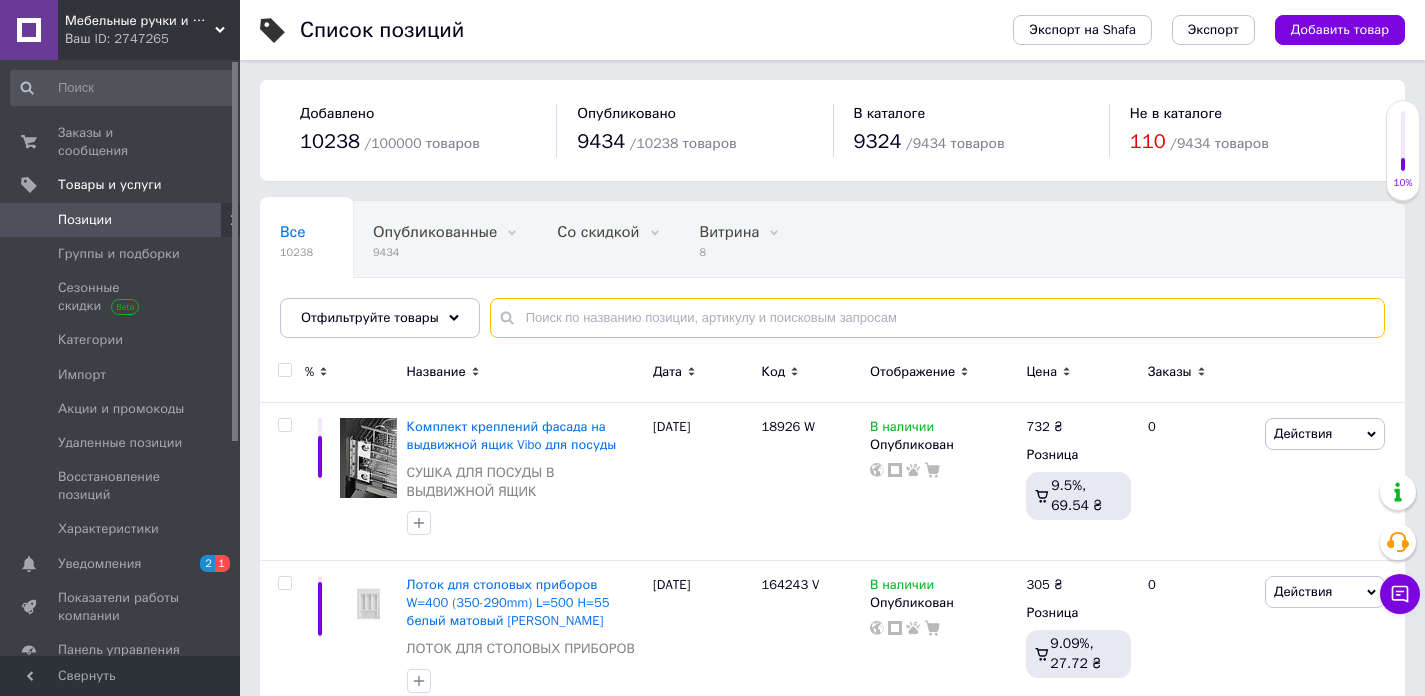 paste on "103688" 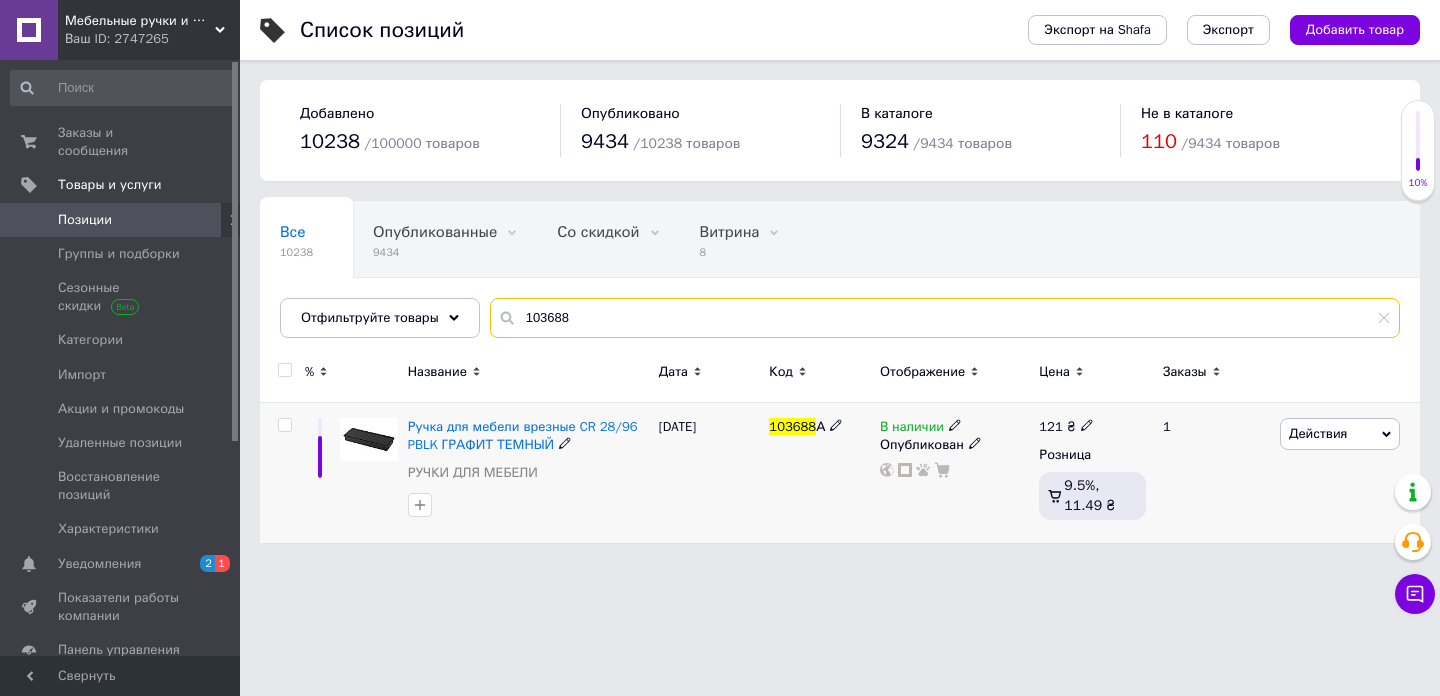 type on "103688" 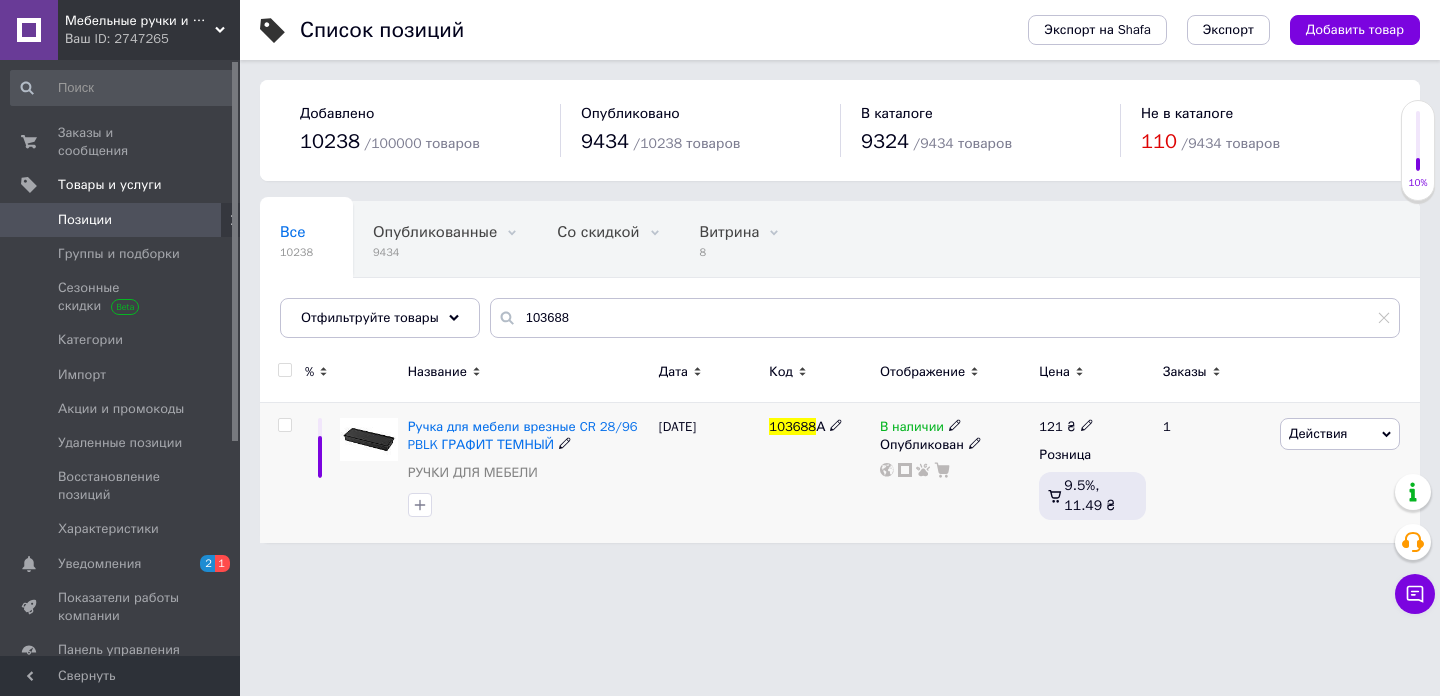 click on "121" at bounding box center (1050, 426) 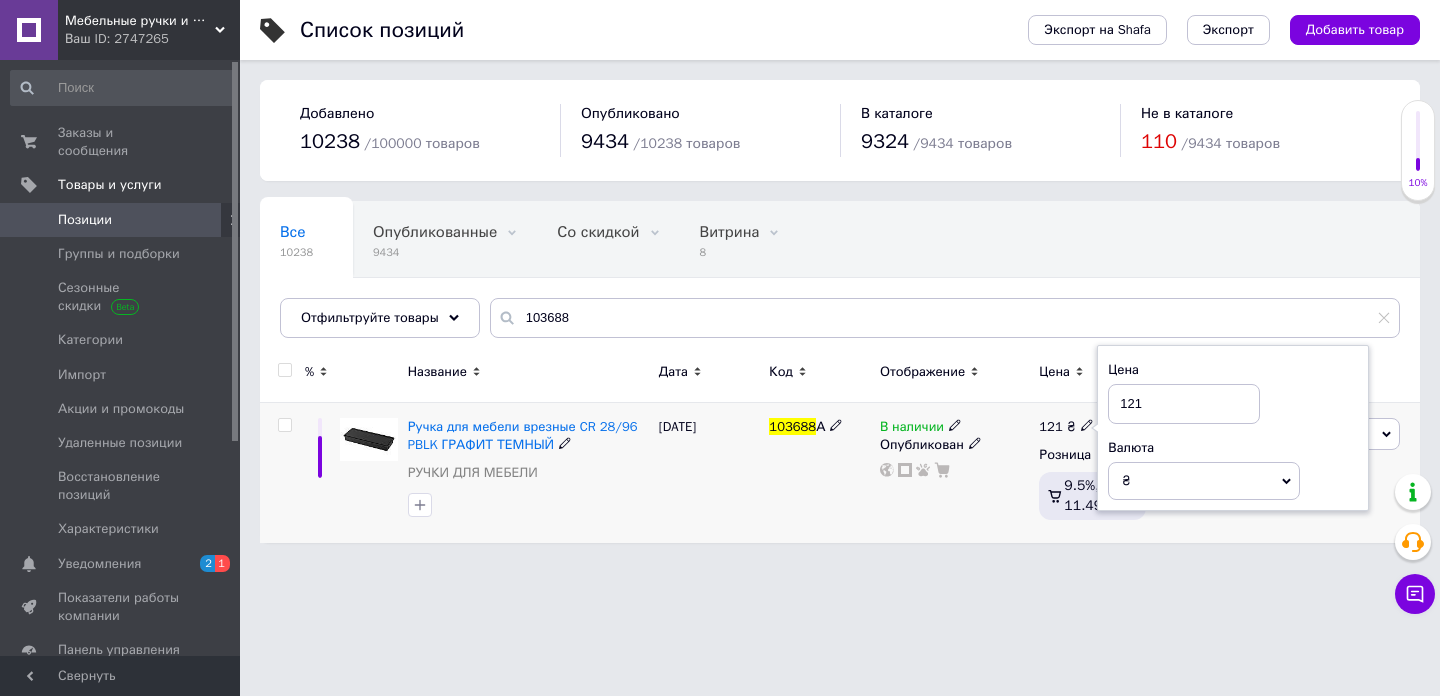 click on "121" at bounding box center (1184, 404) 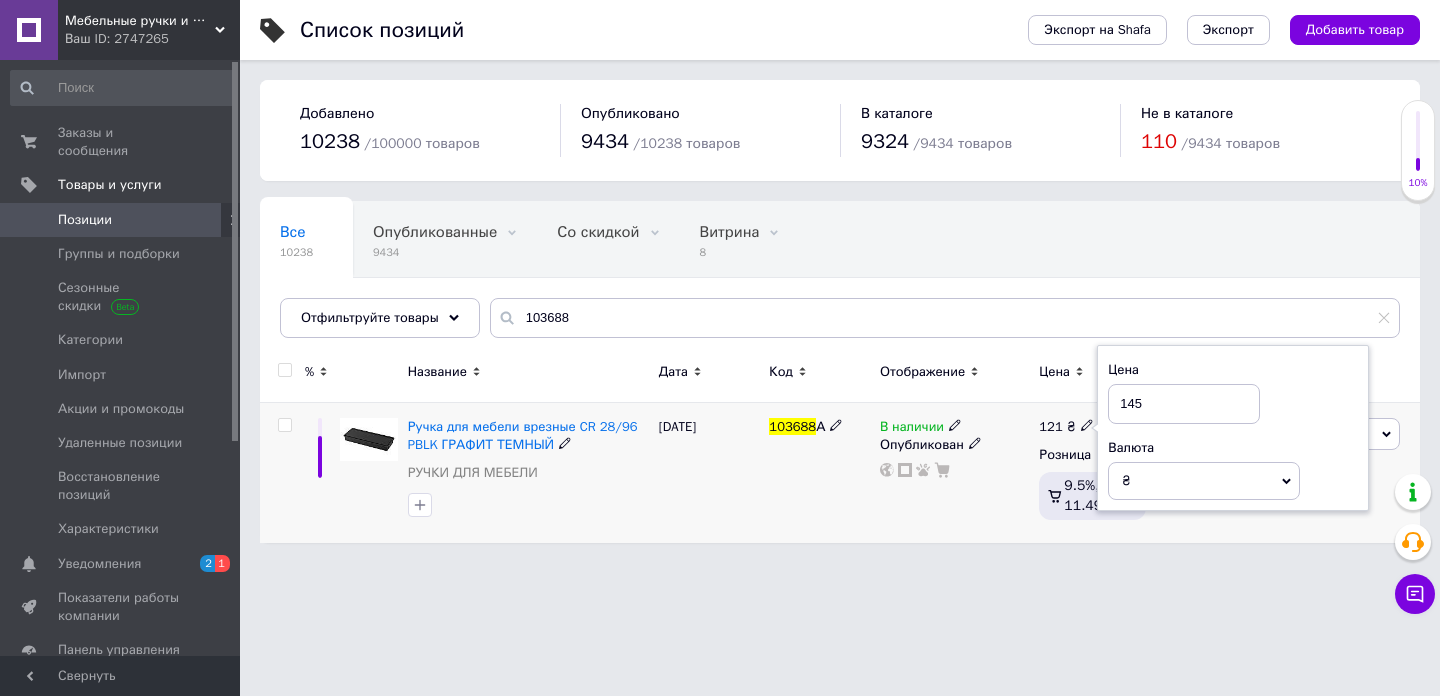 type on "145" 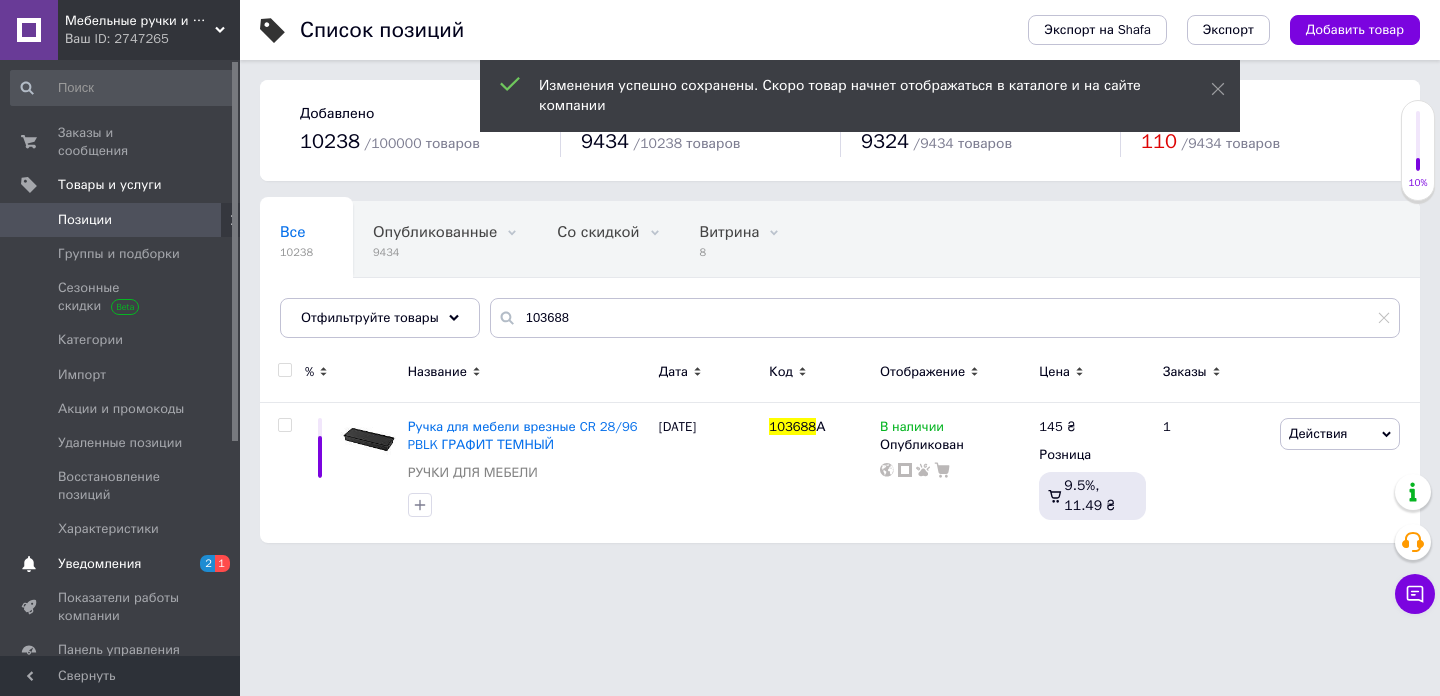 click on "2" at bounding box center (207, 563) 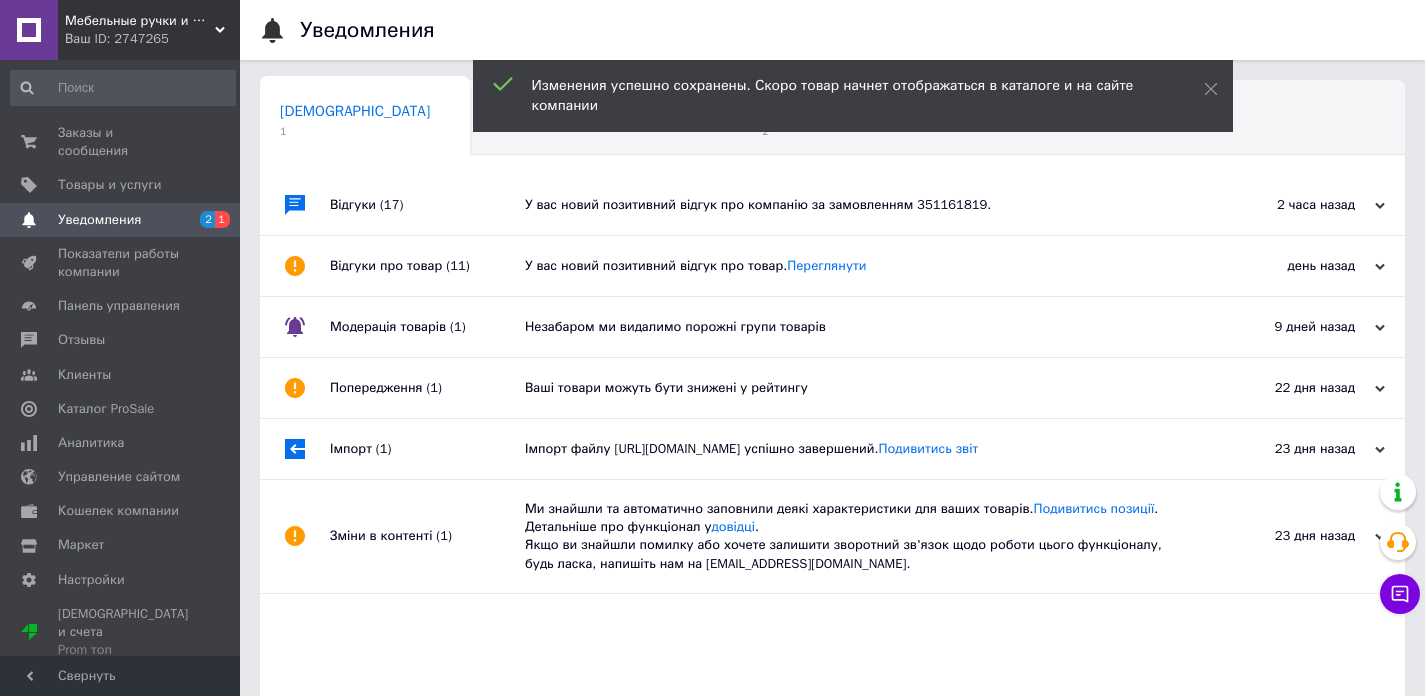 click on "У вас новий позитивний відгук про компанію за замовленням 351161819." at bounding box center (855, 205) 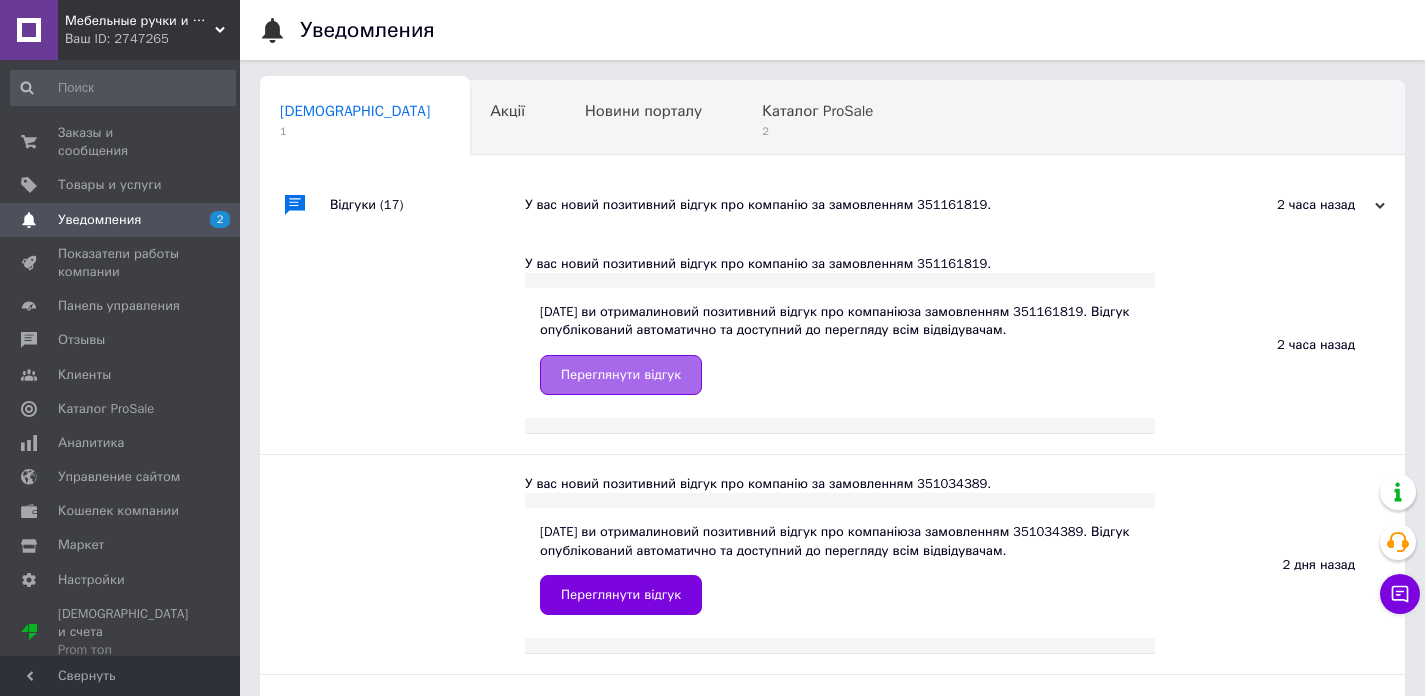 click on "Переглянути відгук" at bounding box center (621, 375) 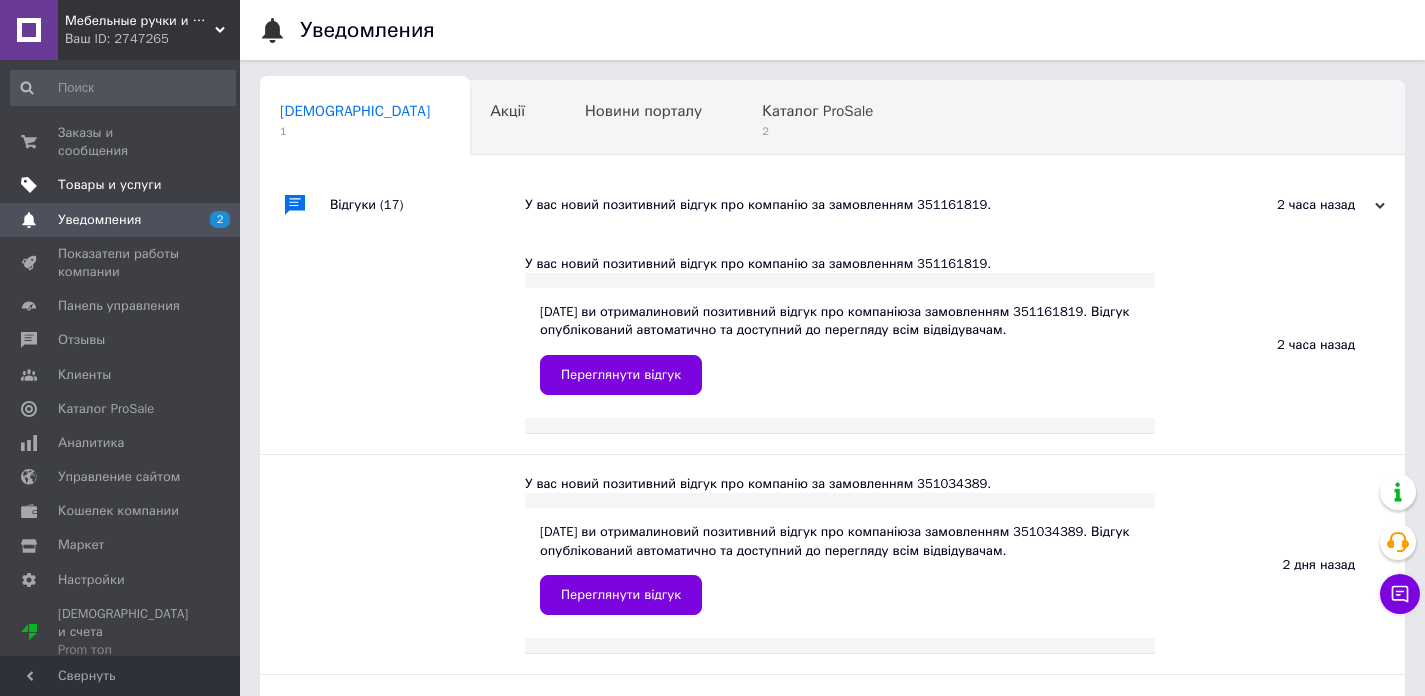 click on "Товары и услуги" at bounding box center [110, 185] 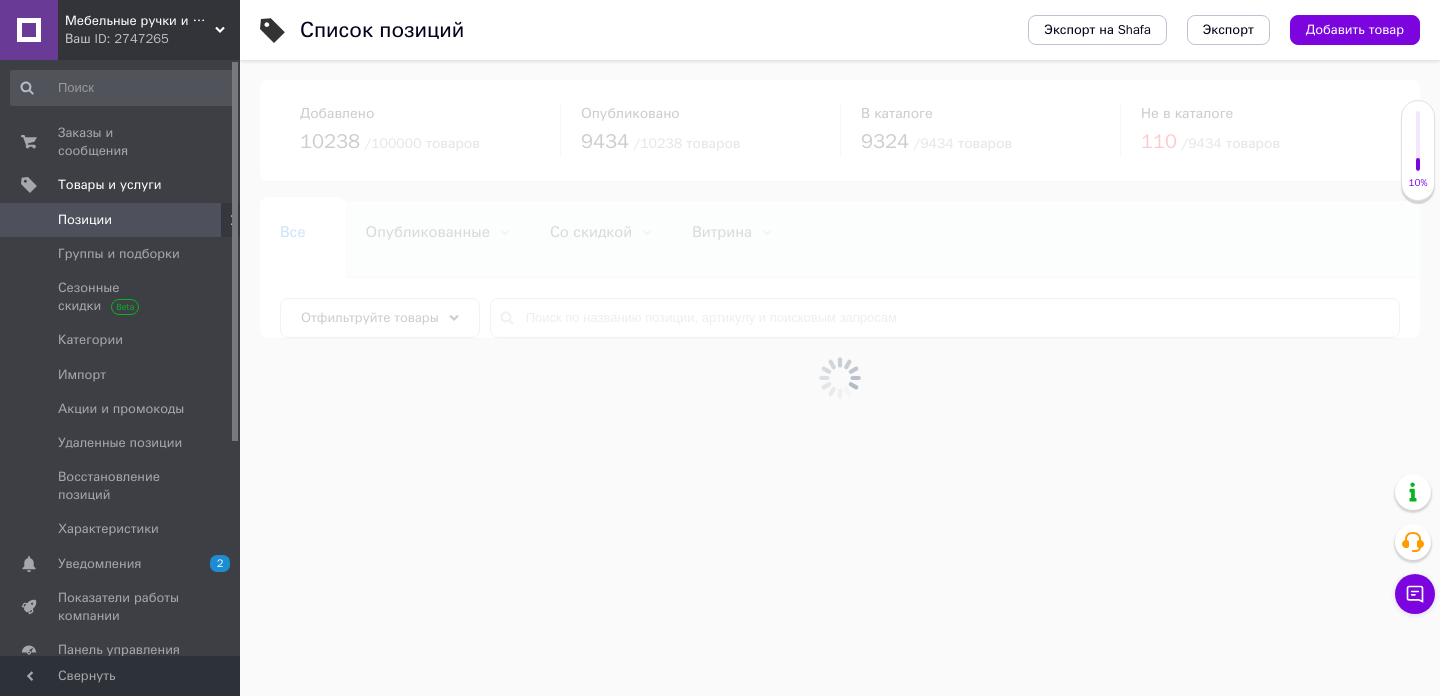 click at bounding box center (840, 378) 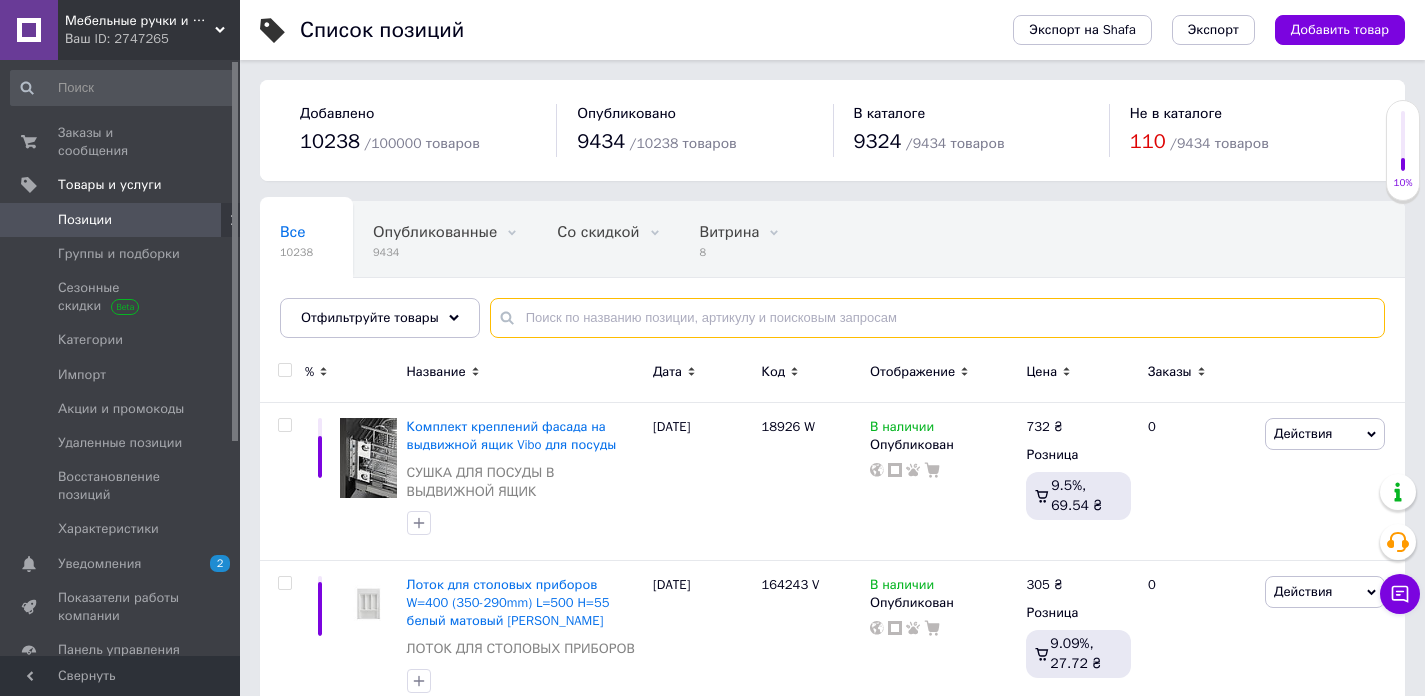 paste on "20261" 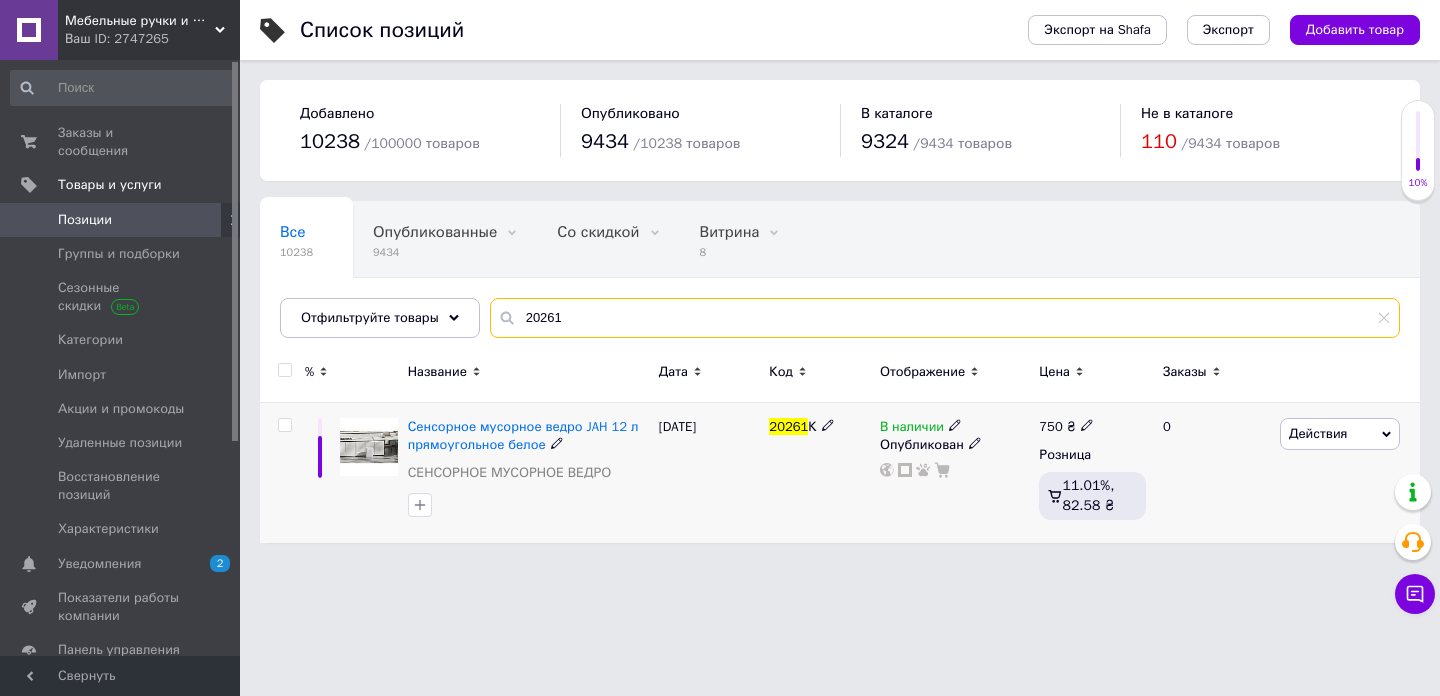 type on "20261" 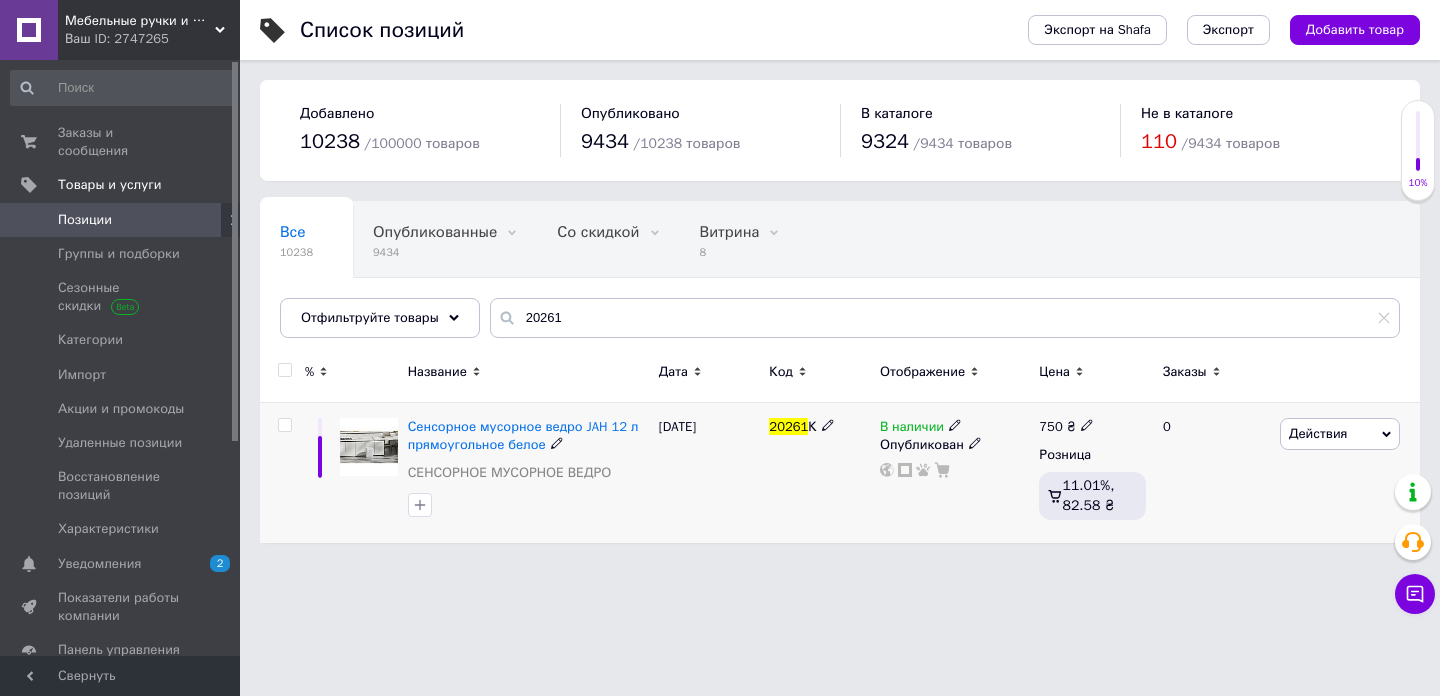 click on "В наличии" at bounding box center (912, 429) 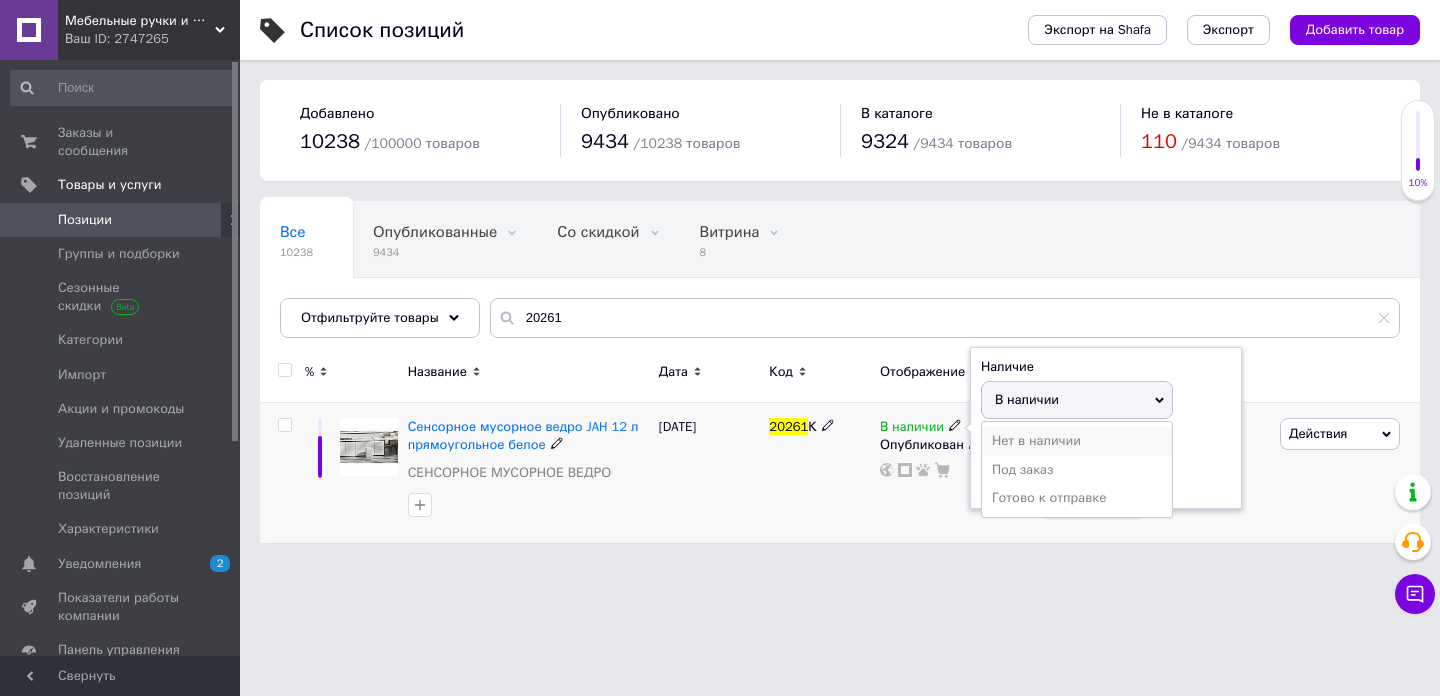 click on "Нет в наличии" at bounding box center (1077, 441) 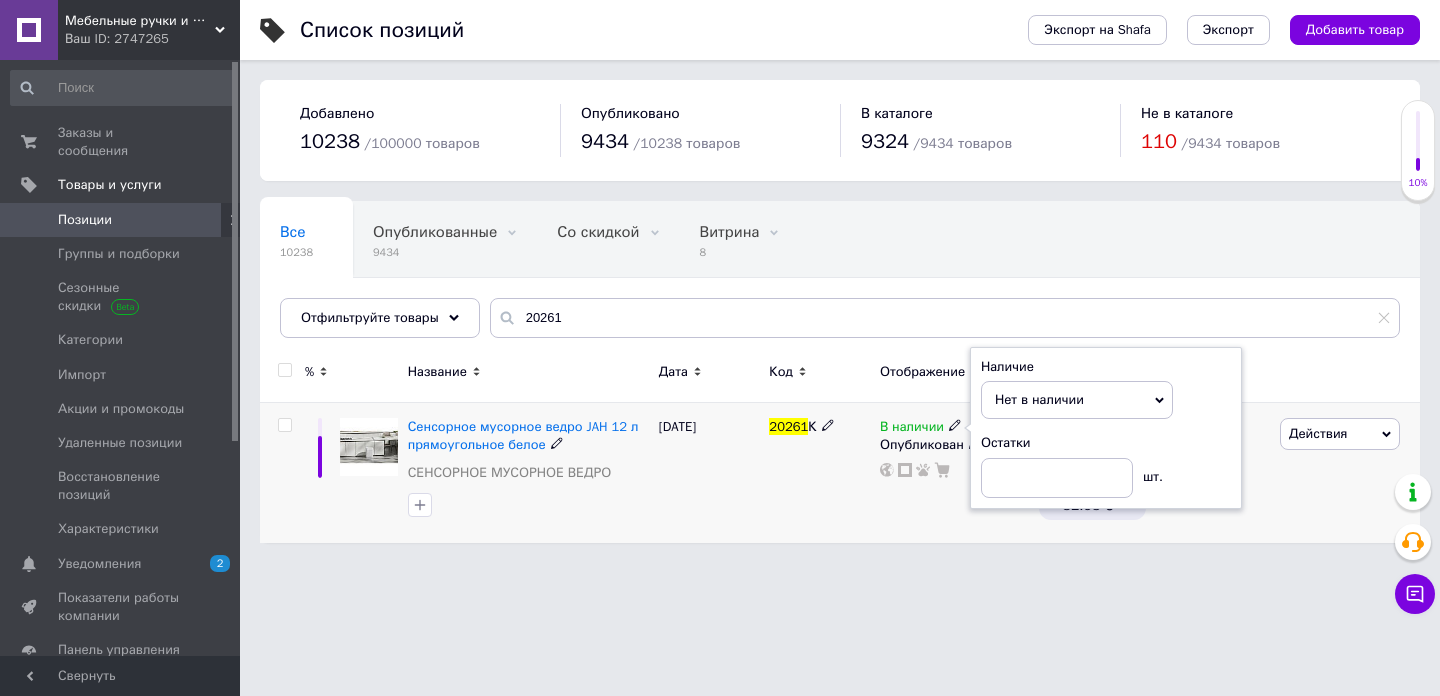 click on "[DATE]" at bounding box center (709, 473) 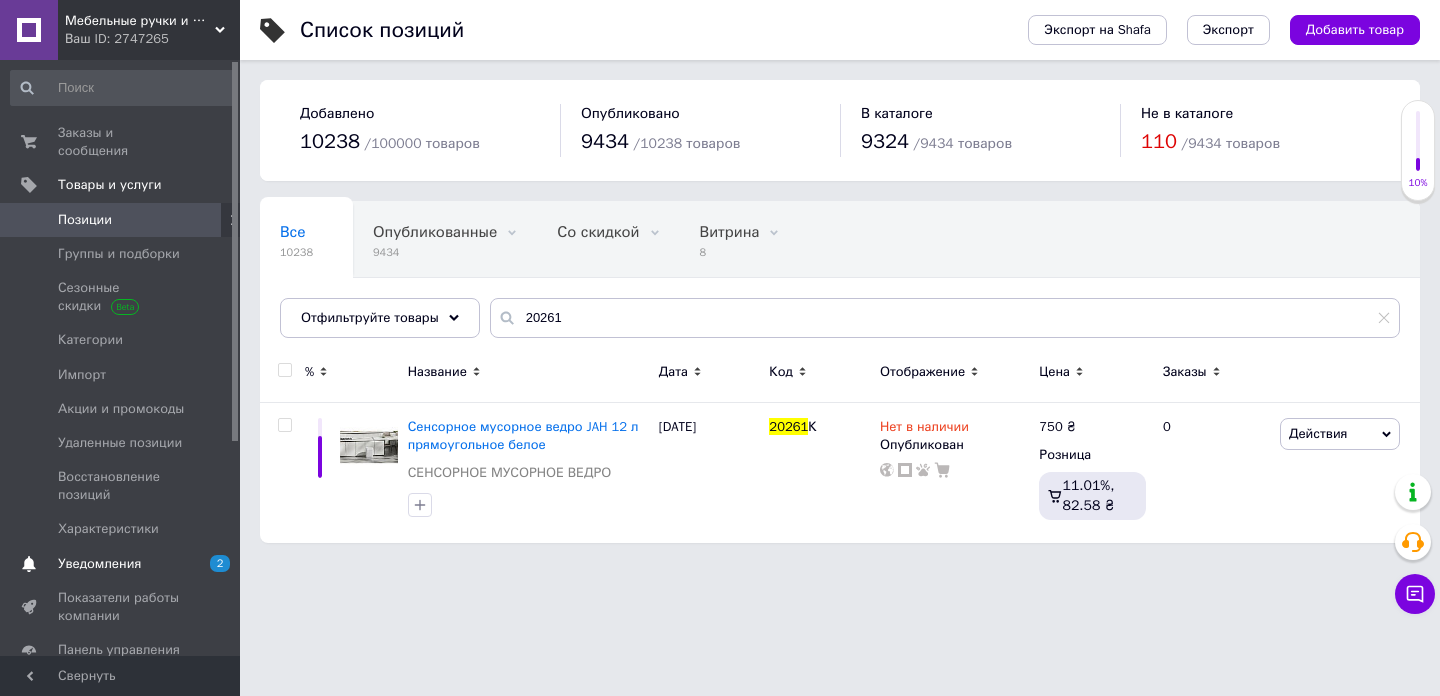 click on "2" at bounding box center [212, 564] 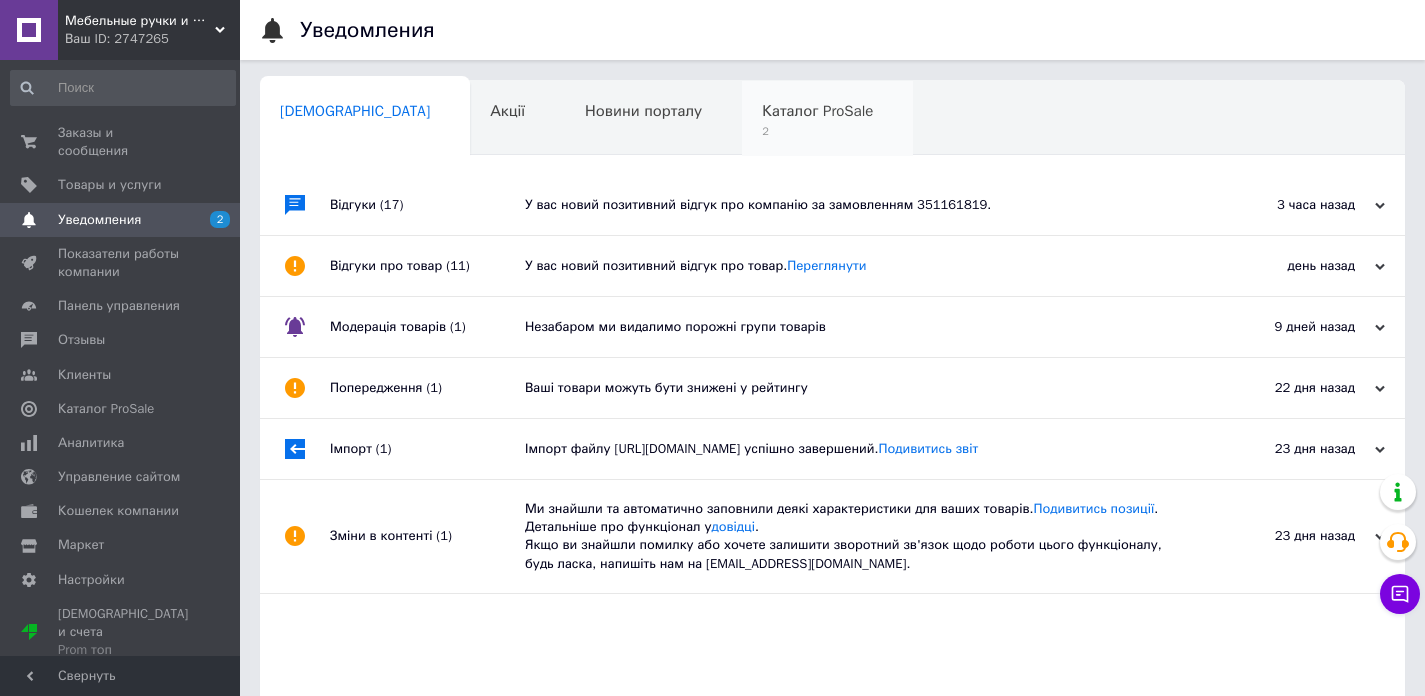 click on "2" at bounding box center [817, 131] 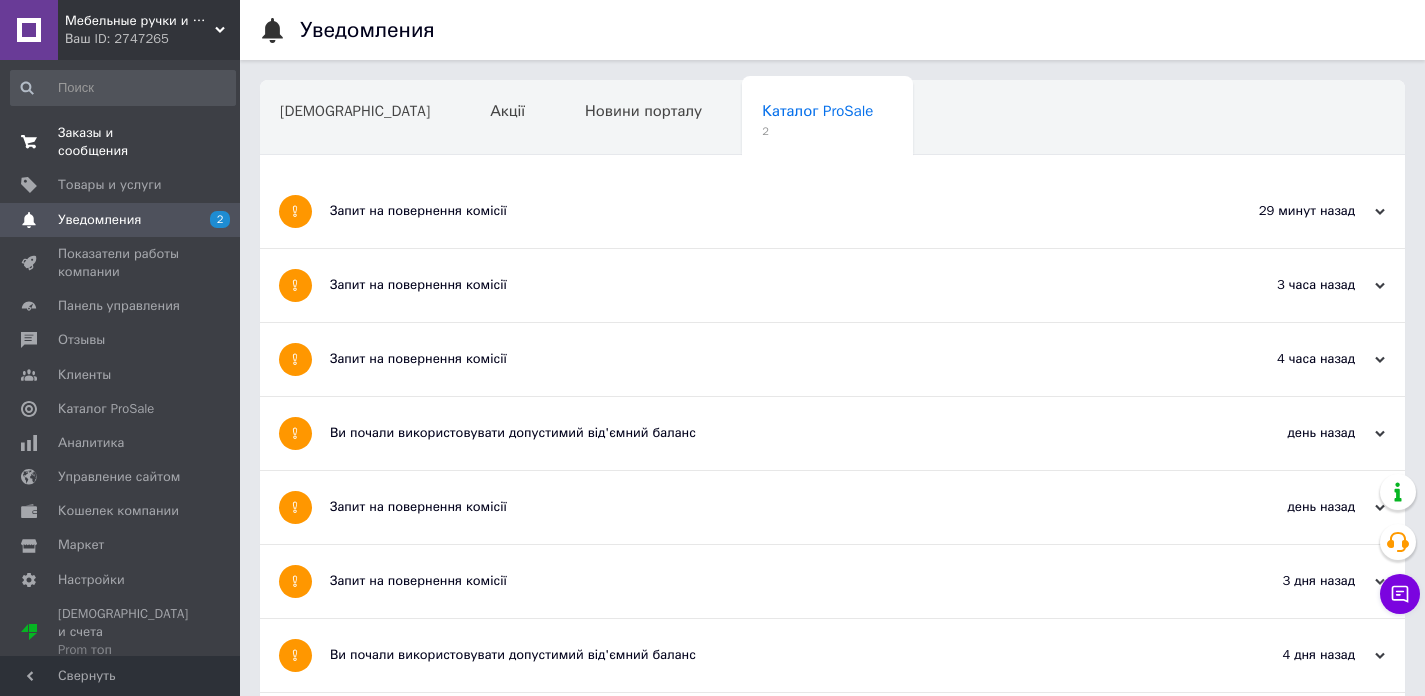 click on "Заказы и сообщения" at bounding box center [121, 142] 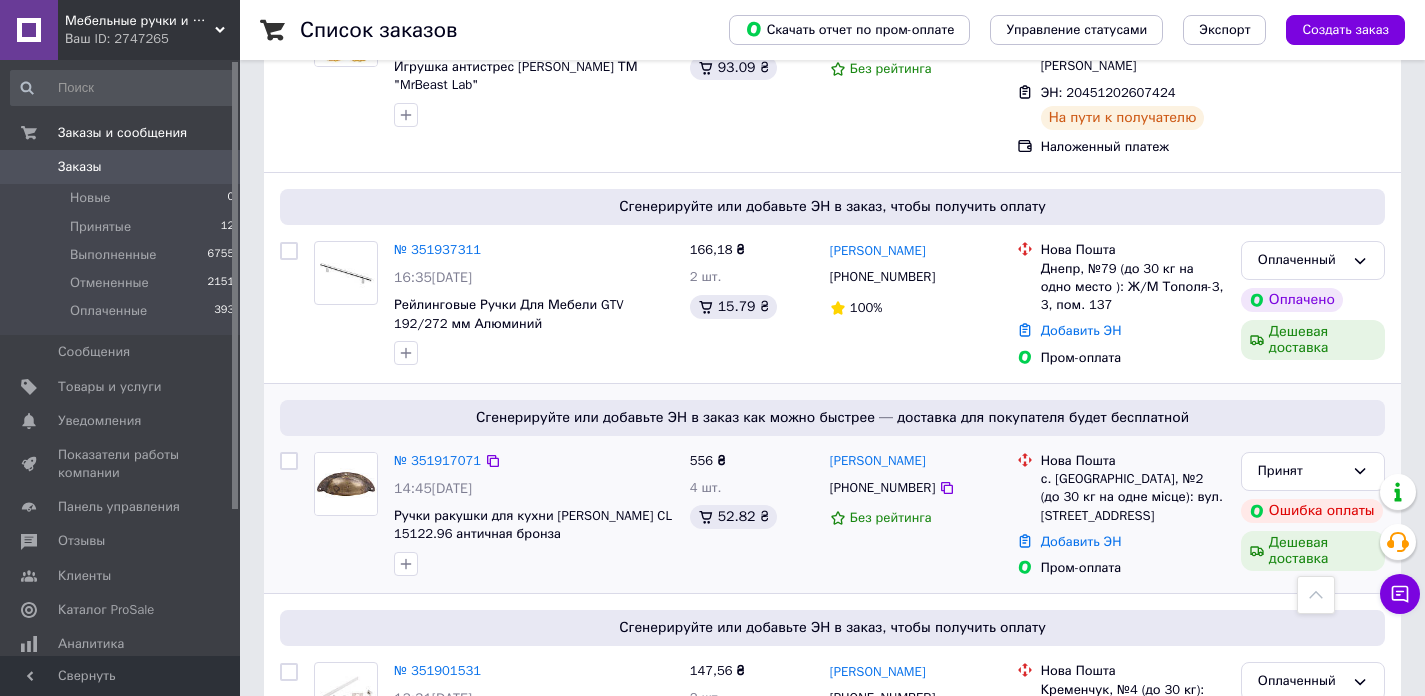 scroll, scrollTop: 2184, scrollLeft: 0, axis: vertical 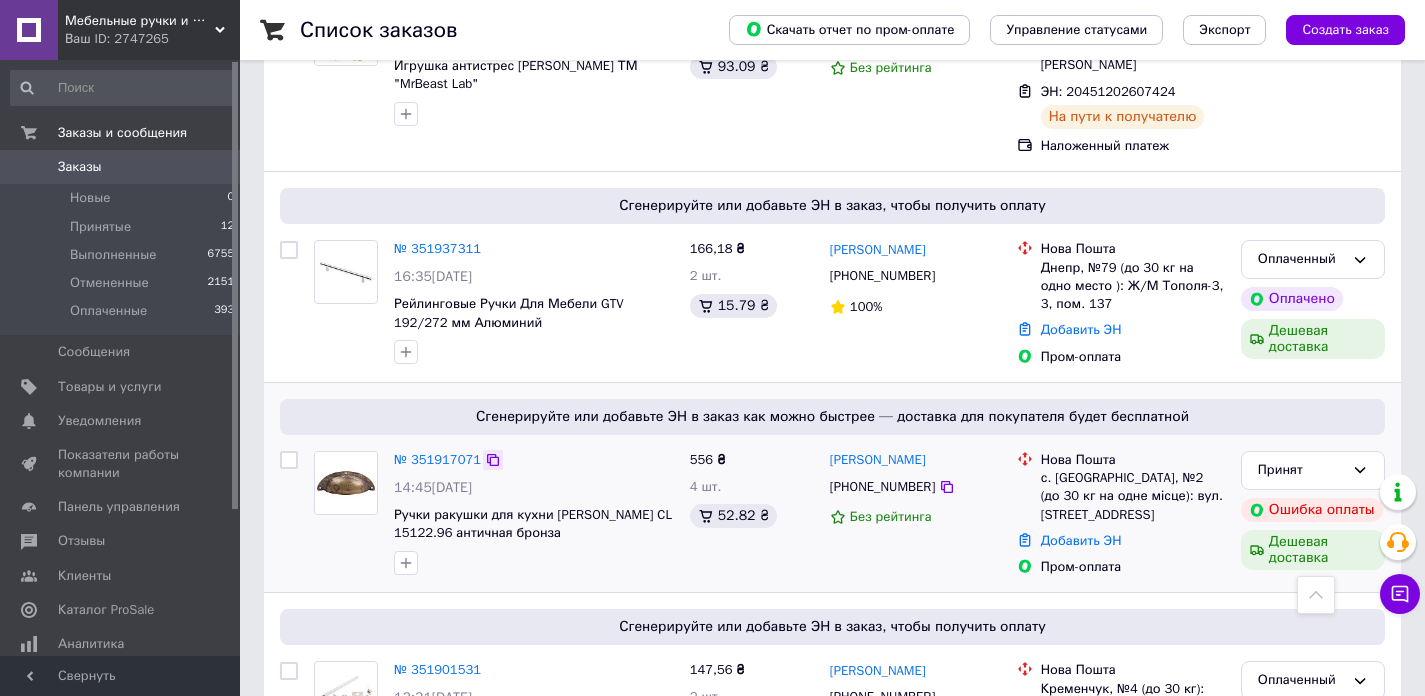 click 